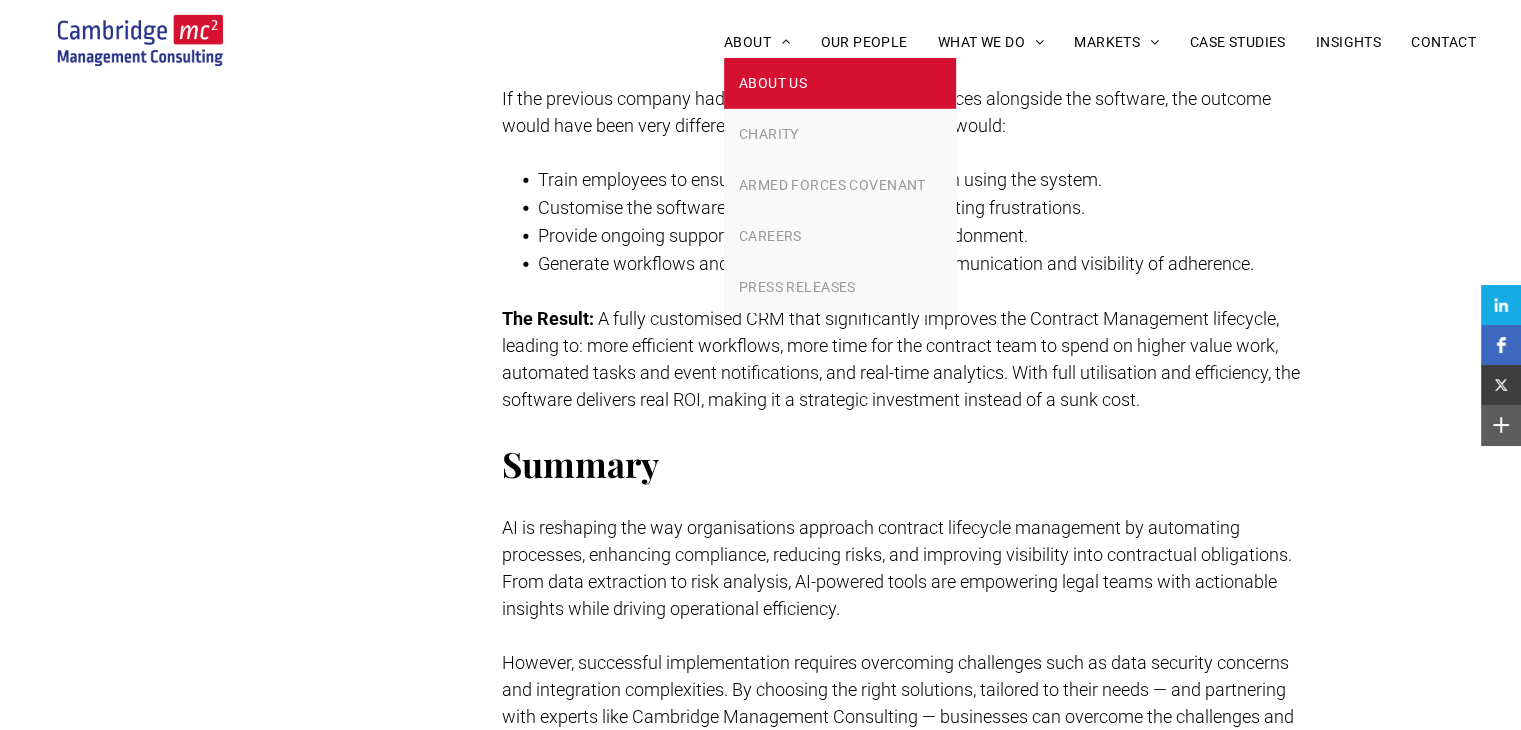scroll, scrollTop: 7839, scrollLeft: 0, axis: vertical 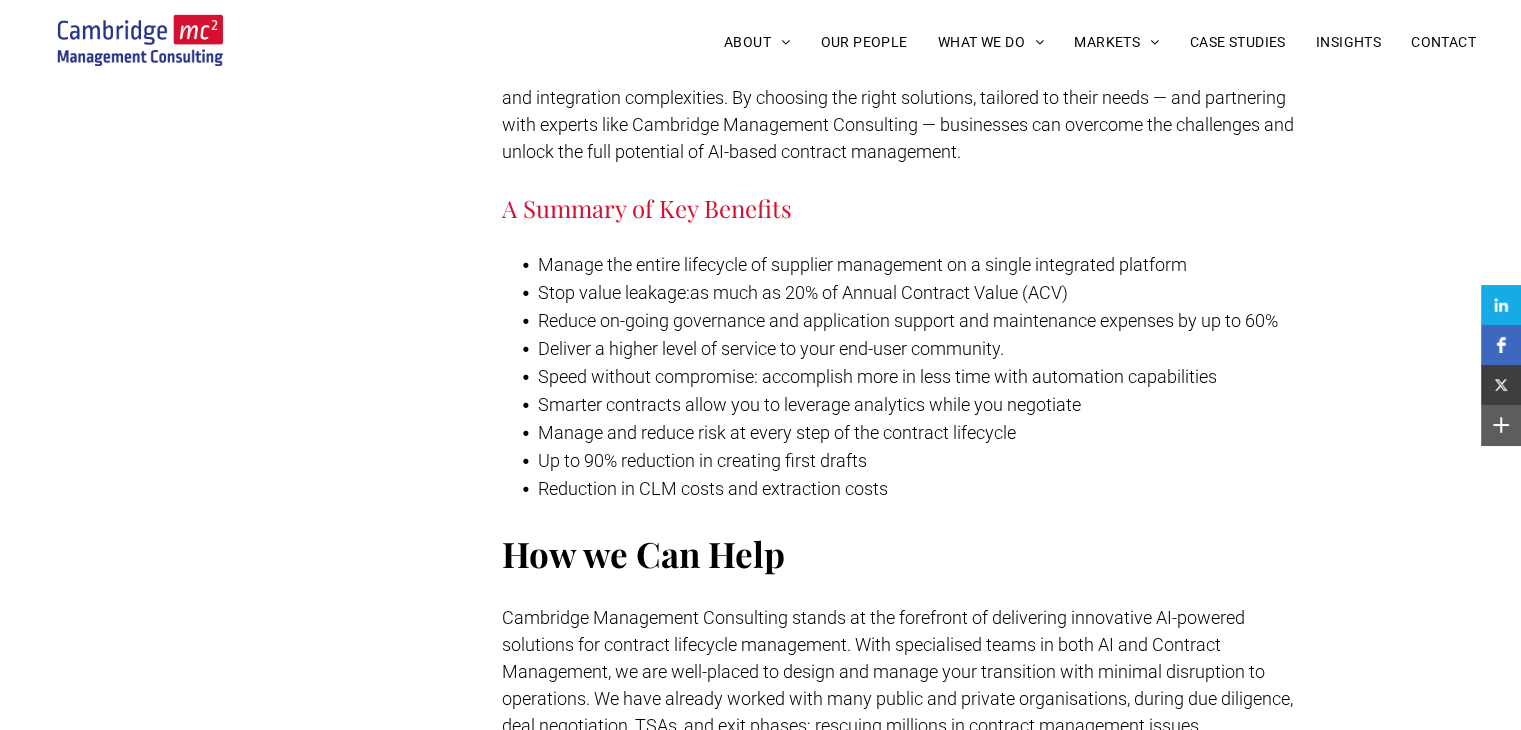 click on "as much as 20% of Annual Contract Value (ACV)" at bounding box center [879, 292] 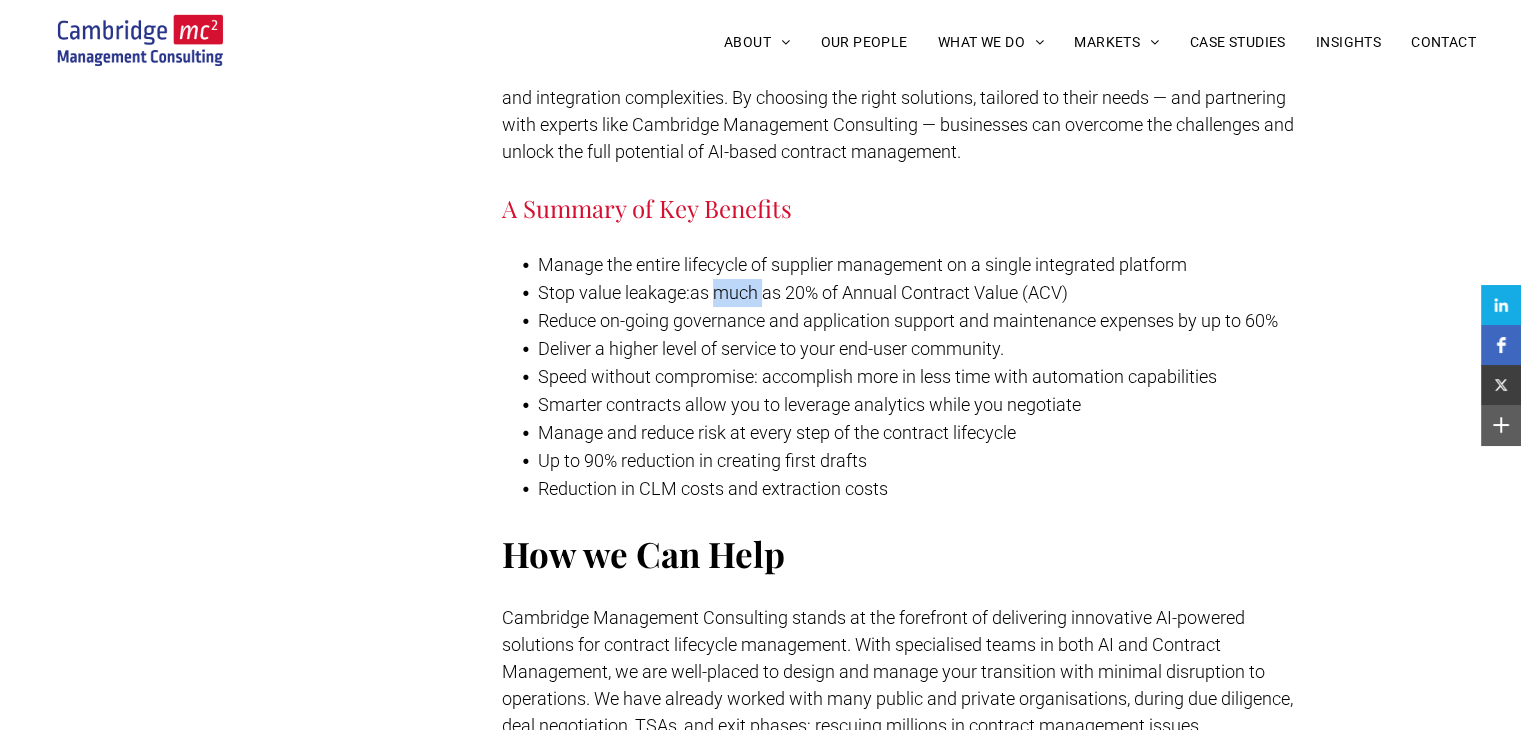 click on "as much as 20% of Annual Contract Value (ACV)" at bounding box center [879, 292] 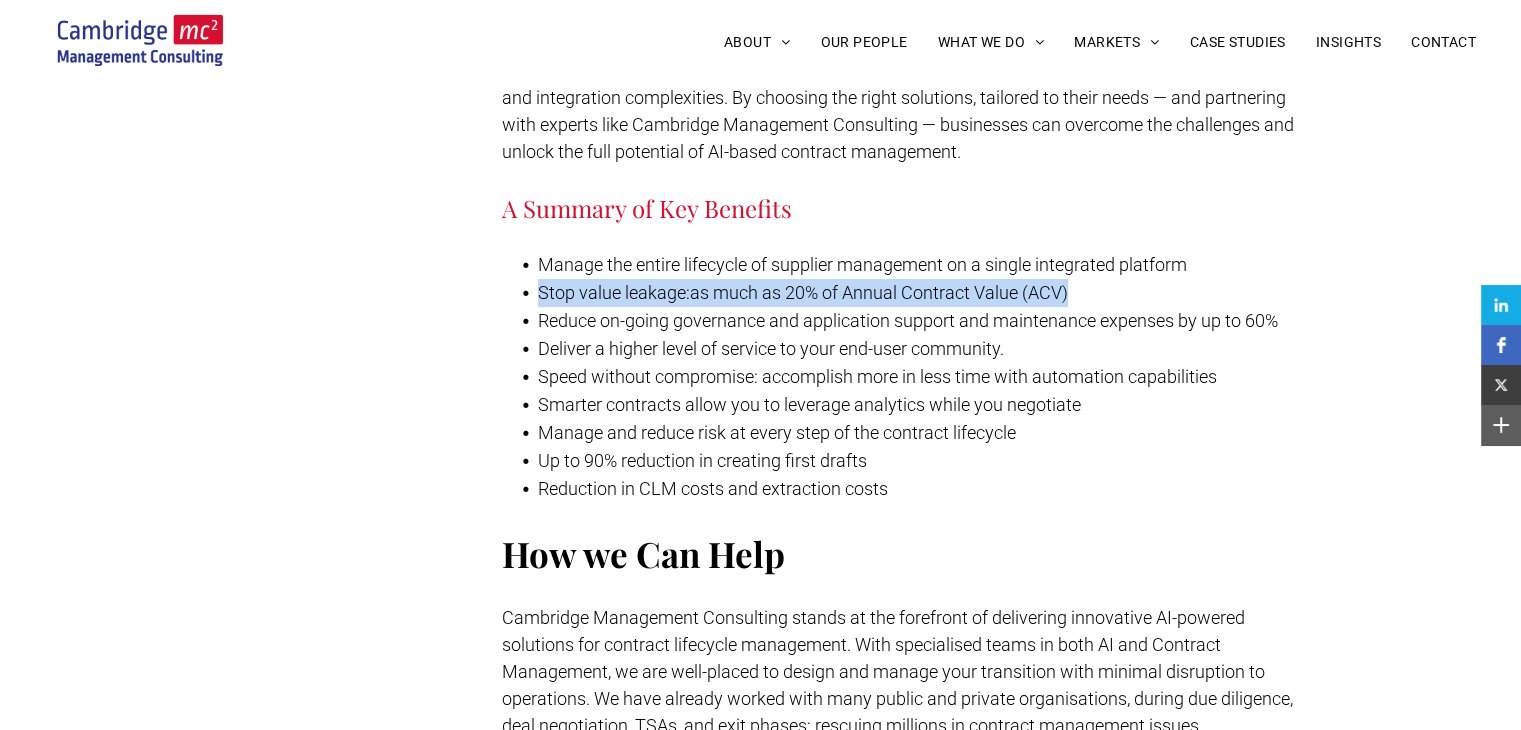 click on "as much as 20% of Annual Contract Value (ACV)" at bounding box center [879, 292] 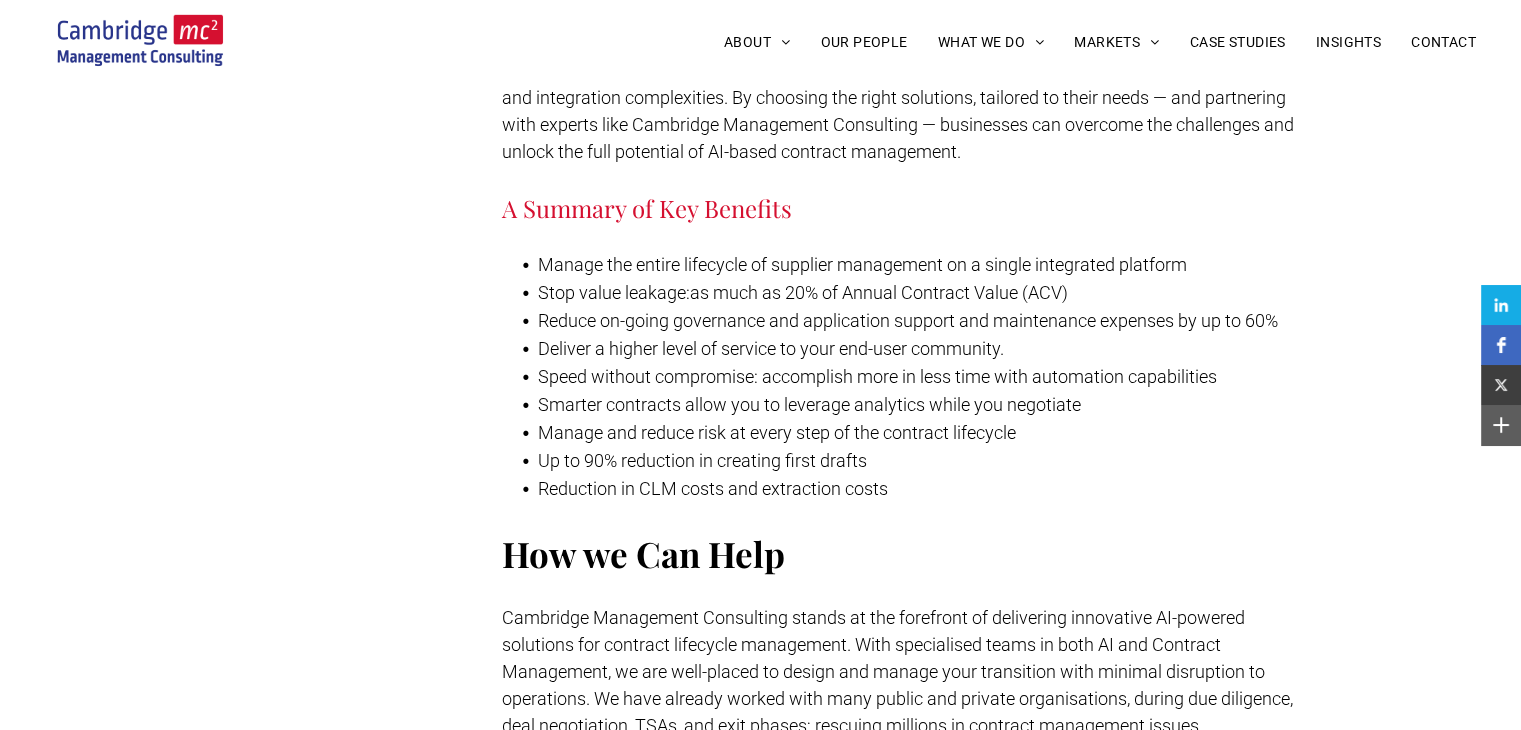 click on "Deliver a higher level of service to your end-user community." at bounding box center [924, 349] 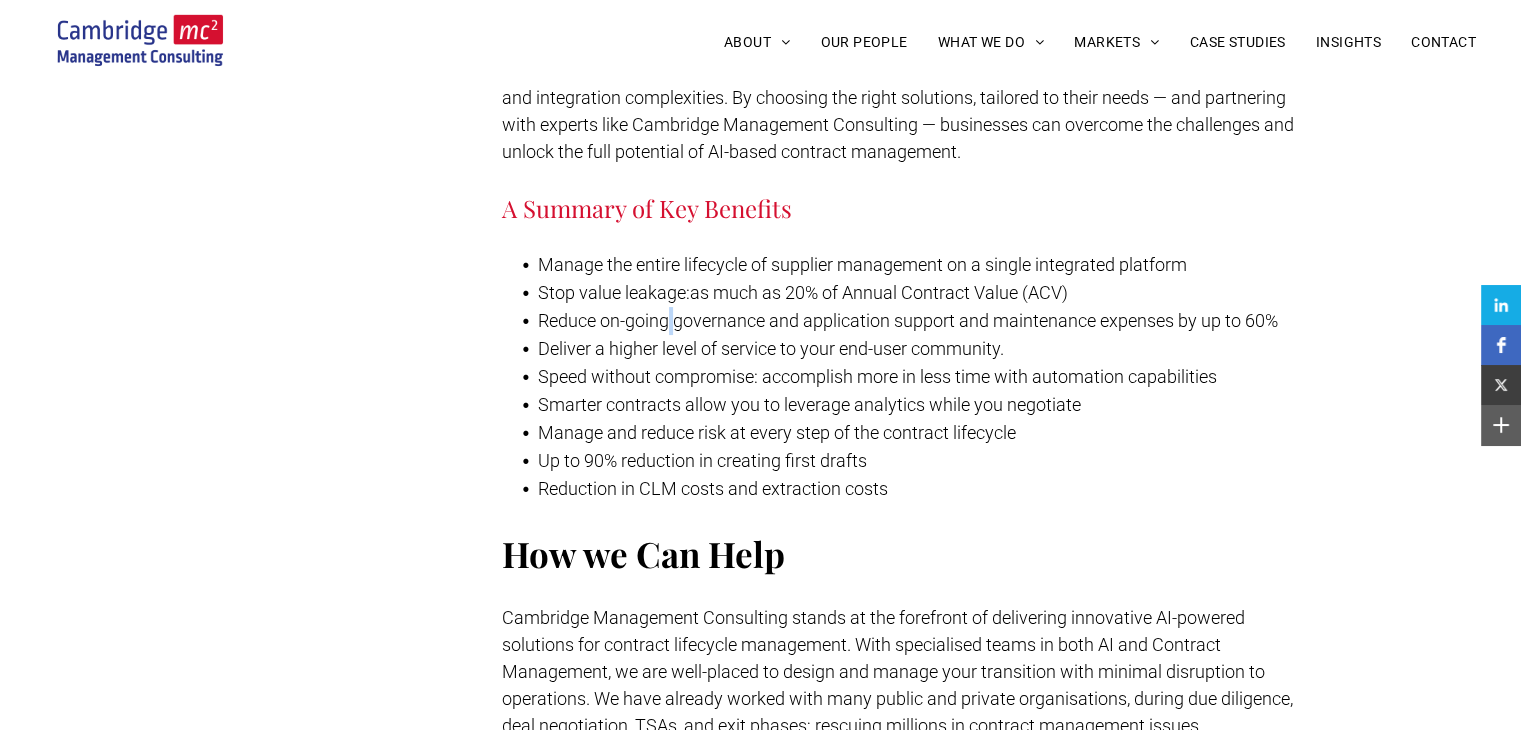 click on "Reduce on-going governance and application support and maintenance expenses by up to 60%" at bounding box center (908, 320) 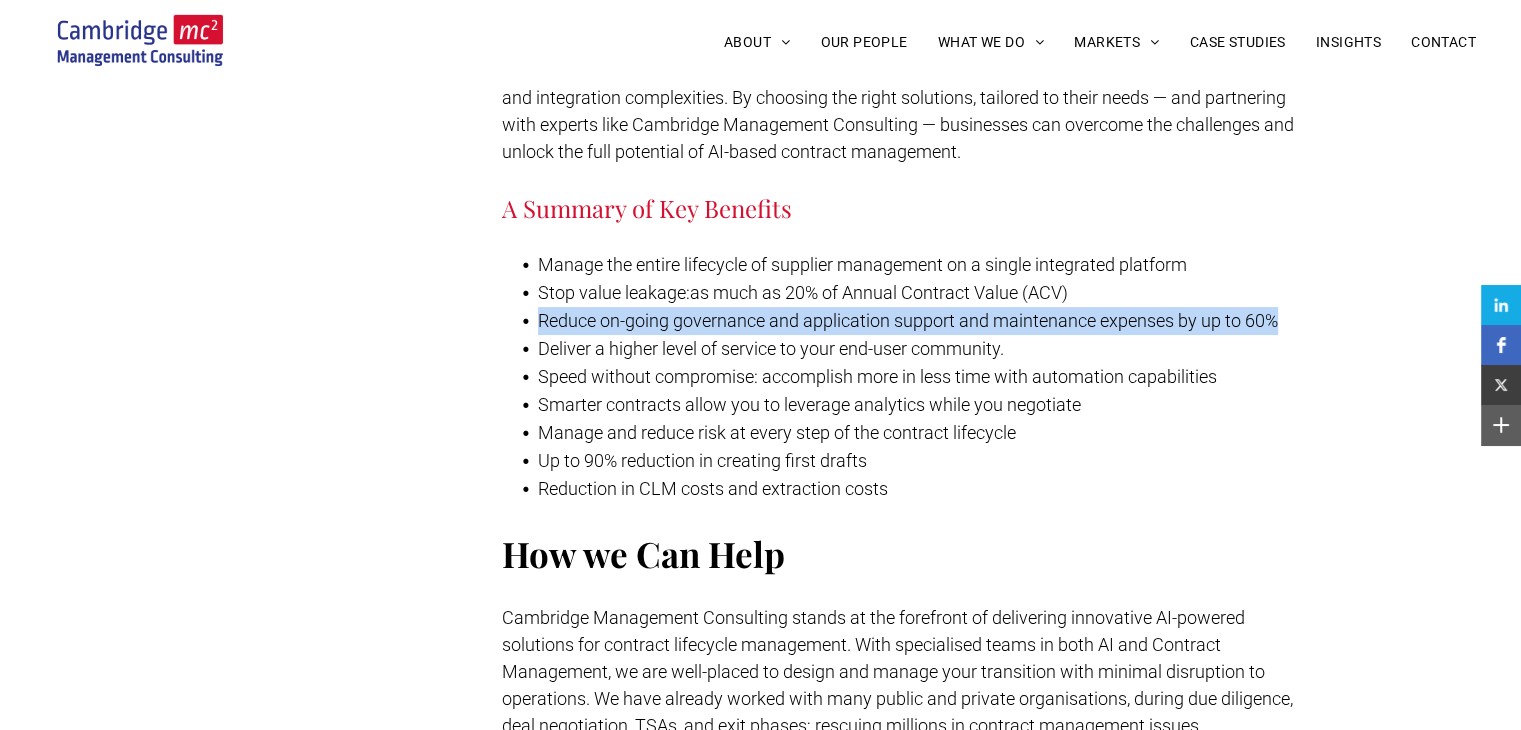 click on "Reduce on-going governance and application support and maintenance expenses by up to 60%" at bounding box center (908, 320) 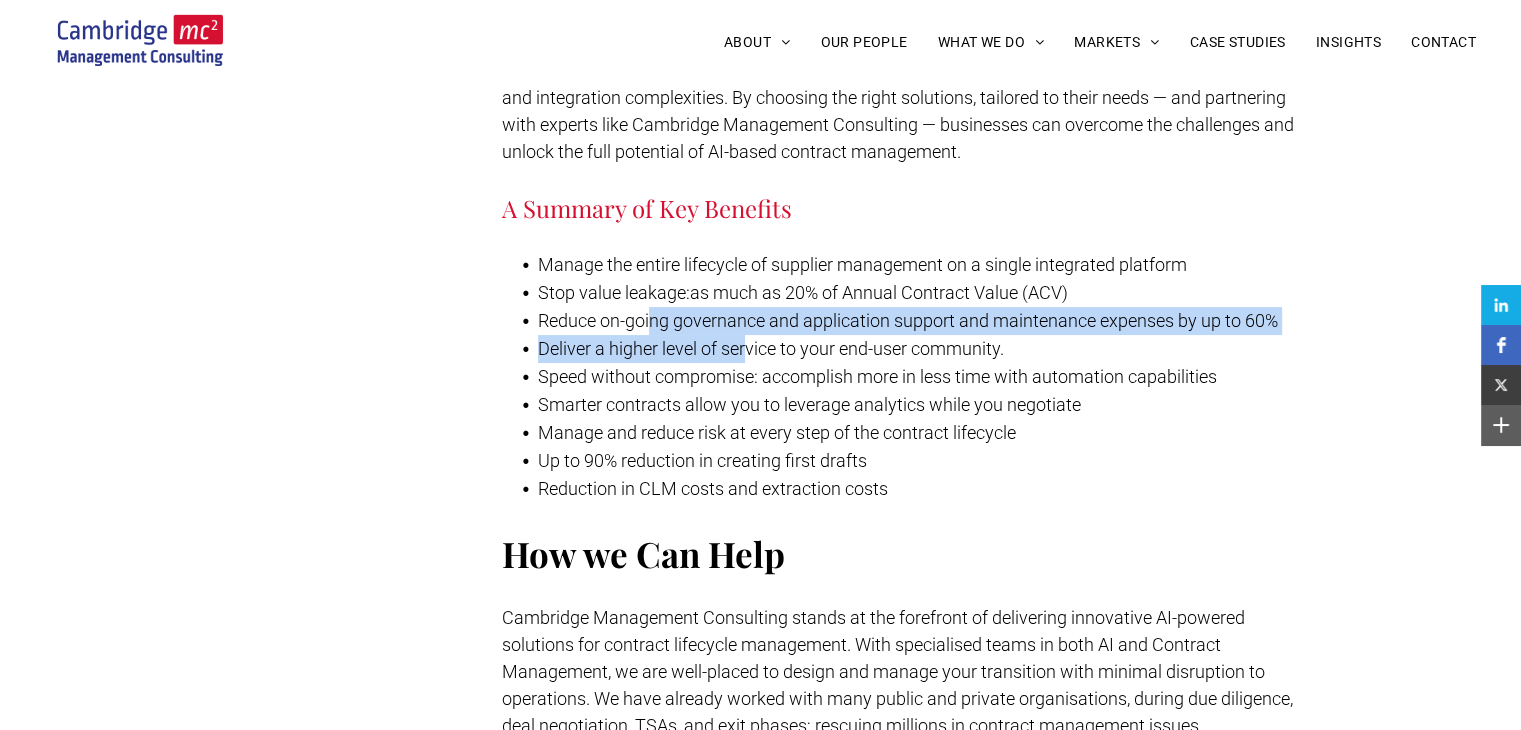 drag, startPoint x: 655, startPoint y: 307, endPoint x: 748, endPoint y: 346, distance: 100.84642 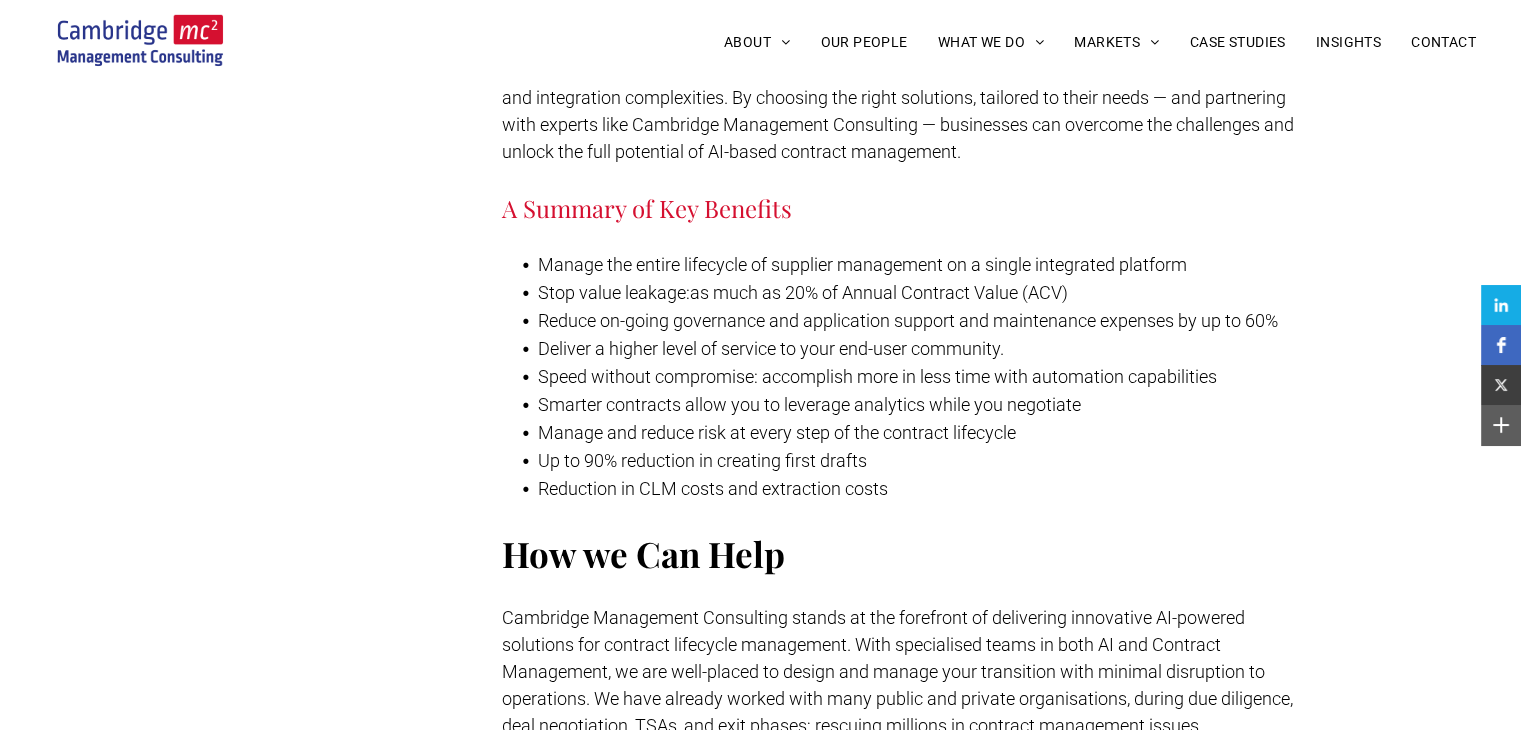click on "Manage and reduce risk at every step of the contract lifecycle" at bounding box center [777, 432] 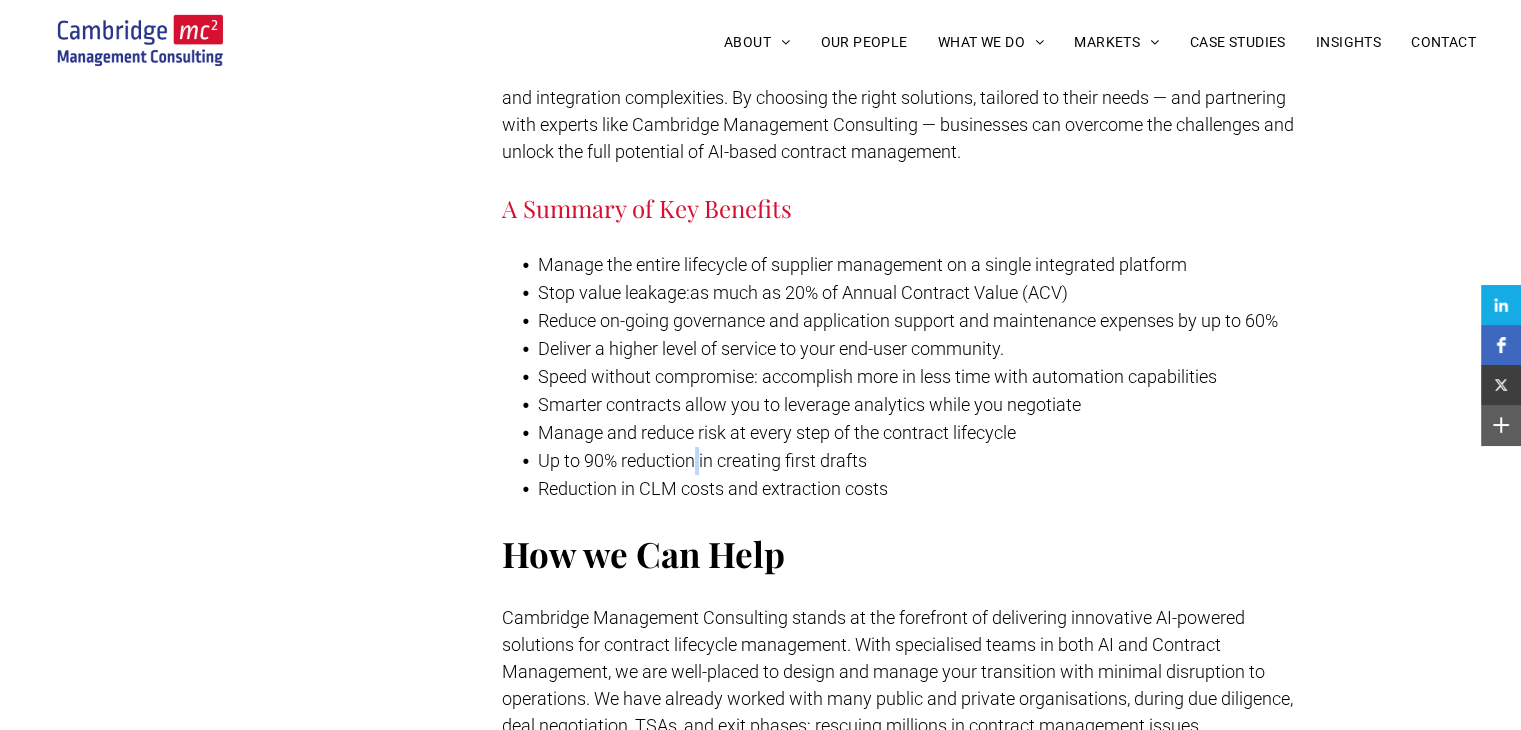 click on "Up to 90% reduction in creating first drafts" at bounding box center [702, 460] 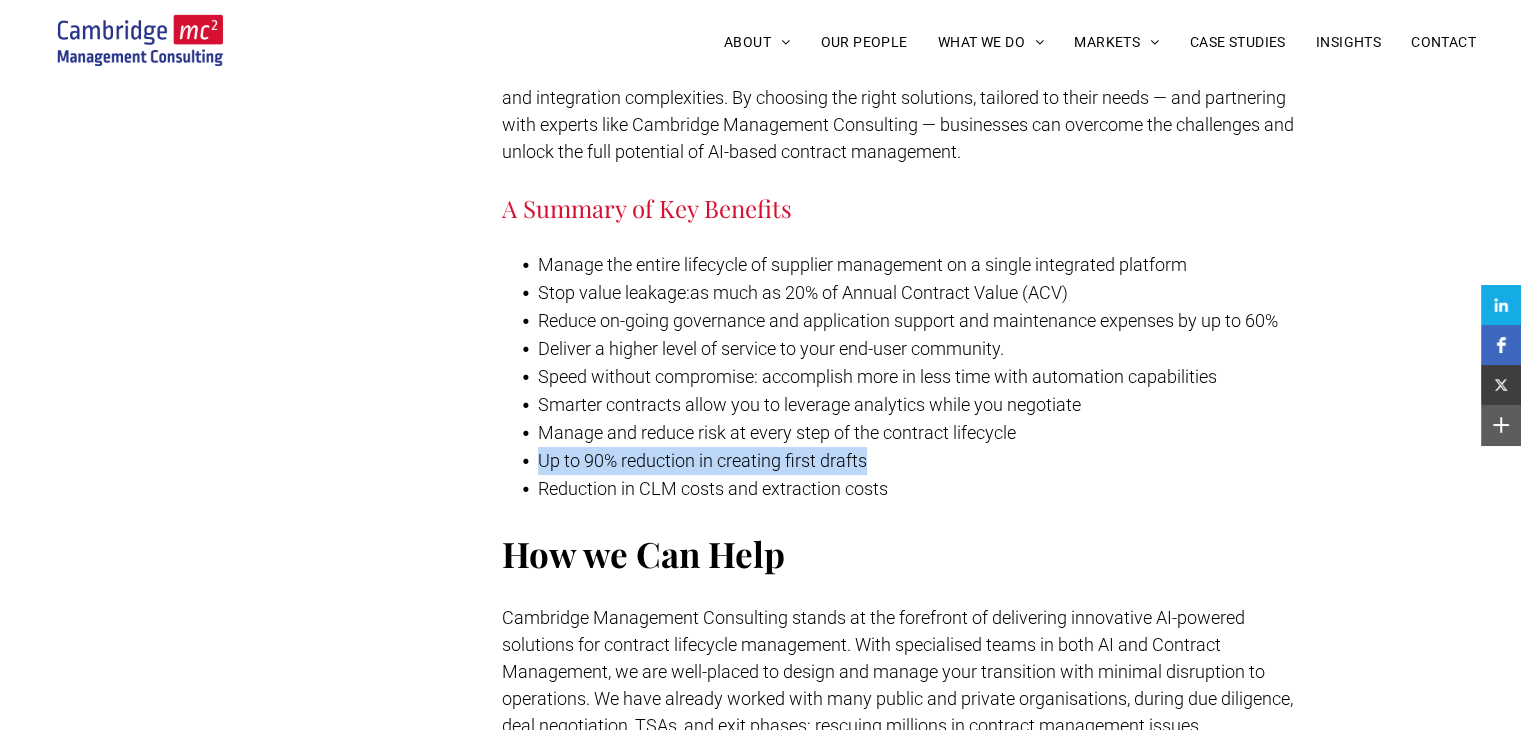 click on "Up to 90% reduction in creating first drafts" at bounding box center (702, 460) 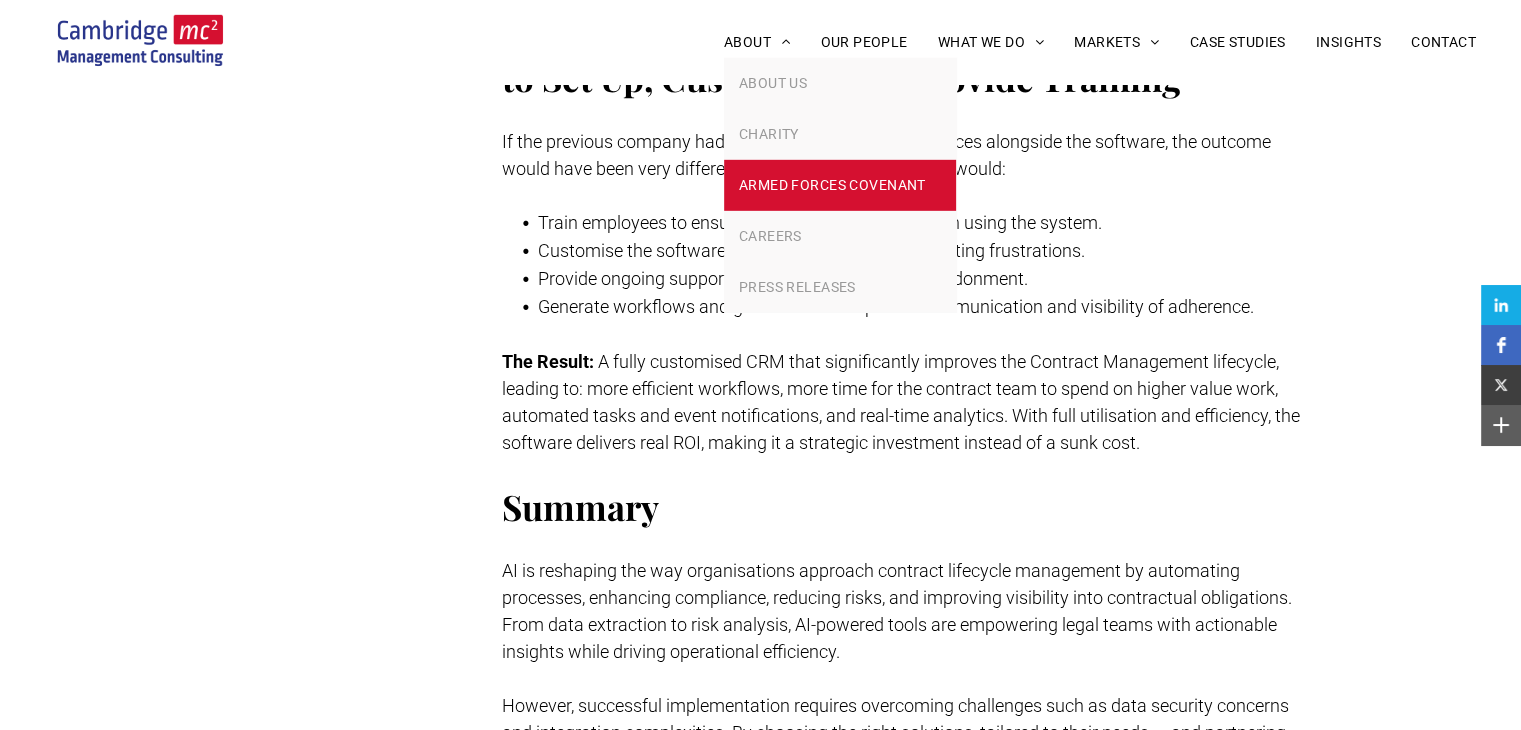 scroll, scrollTop: 7239, scrollLeft: 0, axis: vertical 